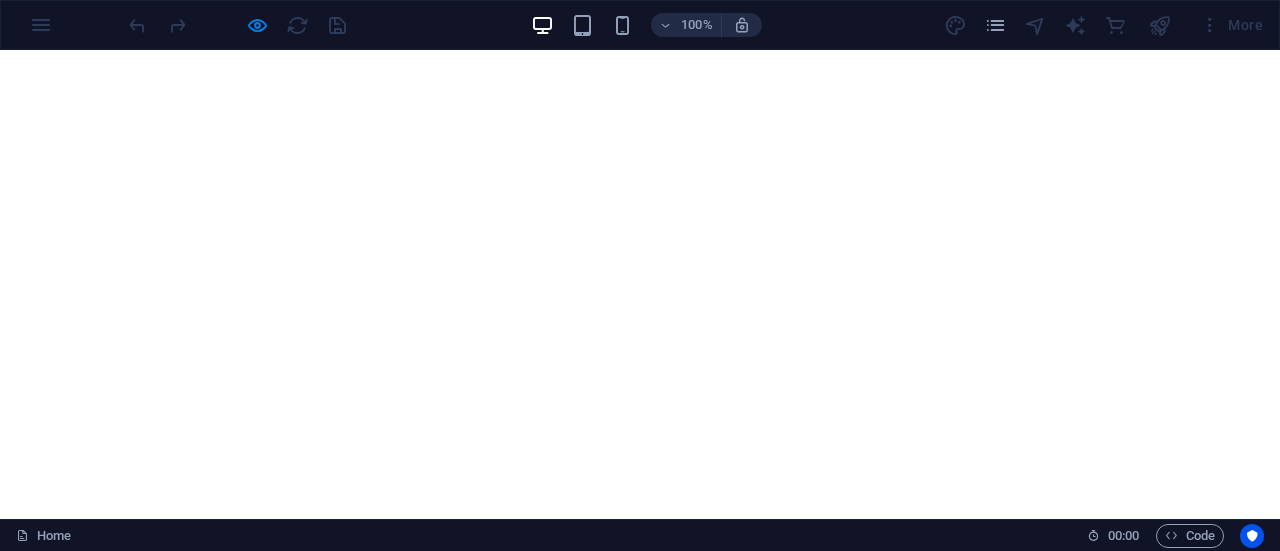 scroll, scrollTop: 0, scrollLeft: 0, axis: both 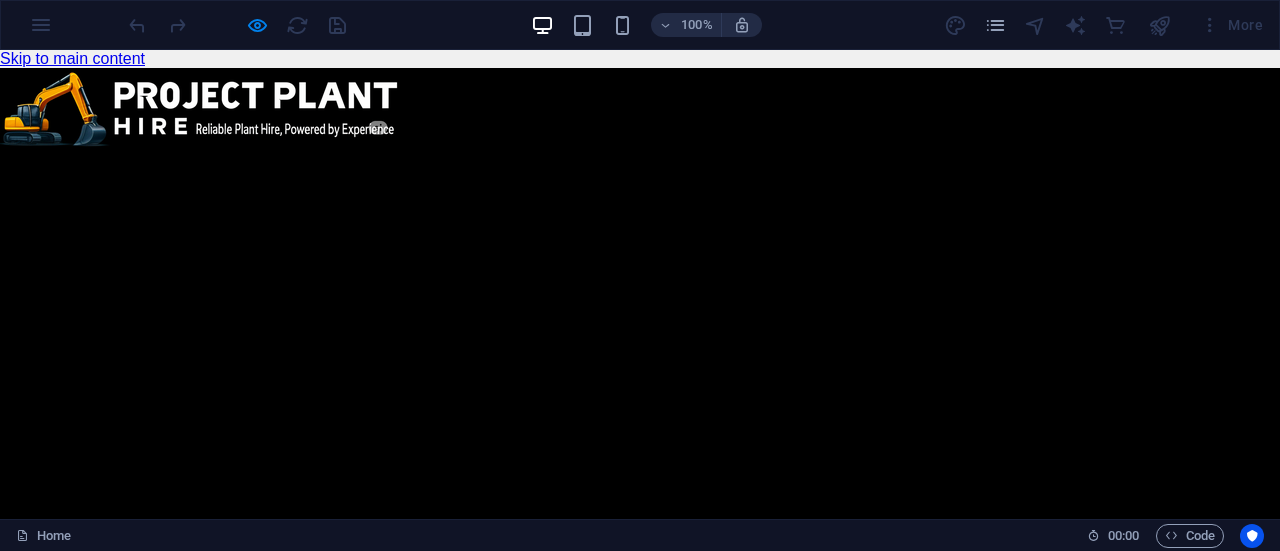 click on "📍 Open Google Maps
061 547 1039" at bounding box center [329, 2131] 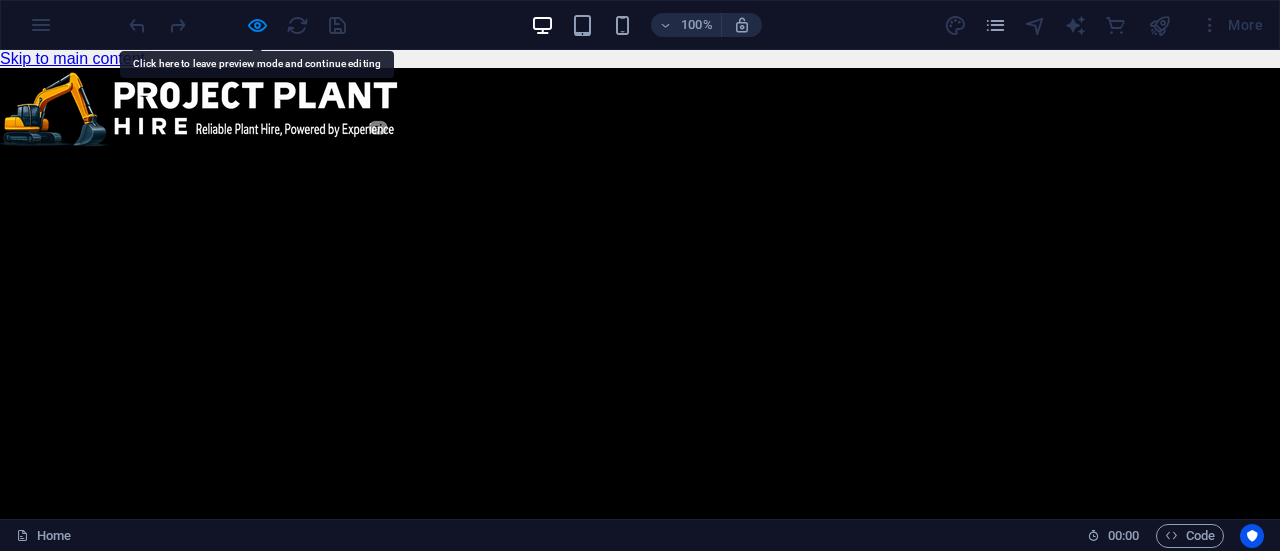 click on "📍 Open Google Maps
061 547 1039" at bounding box center [329, 2131] 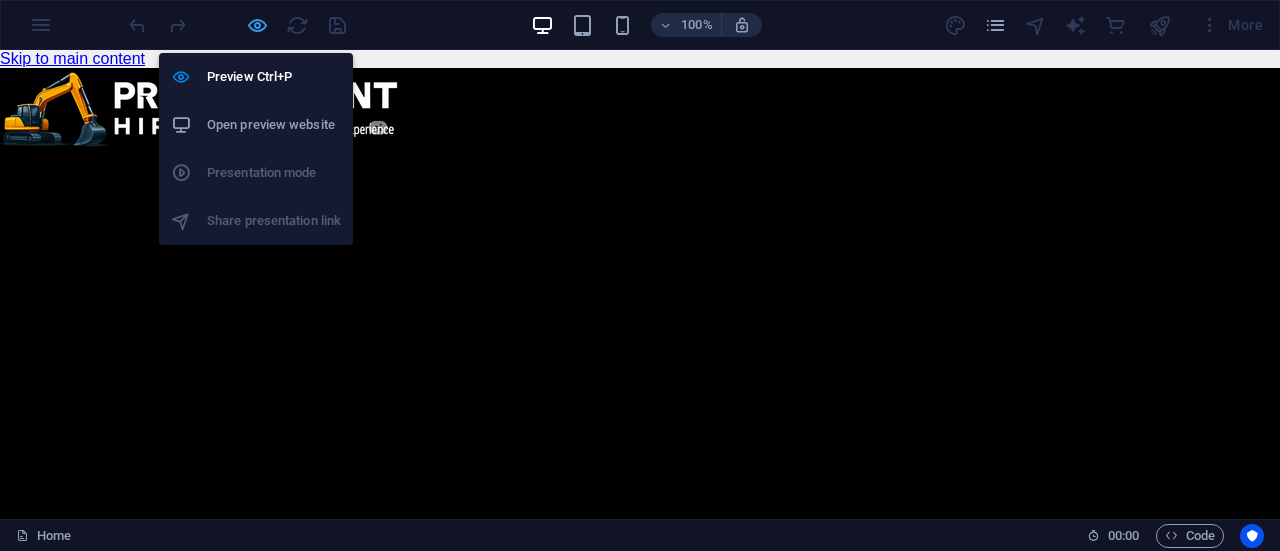 click at bounding box center (257, 25) 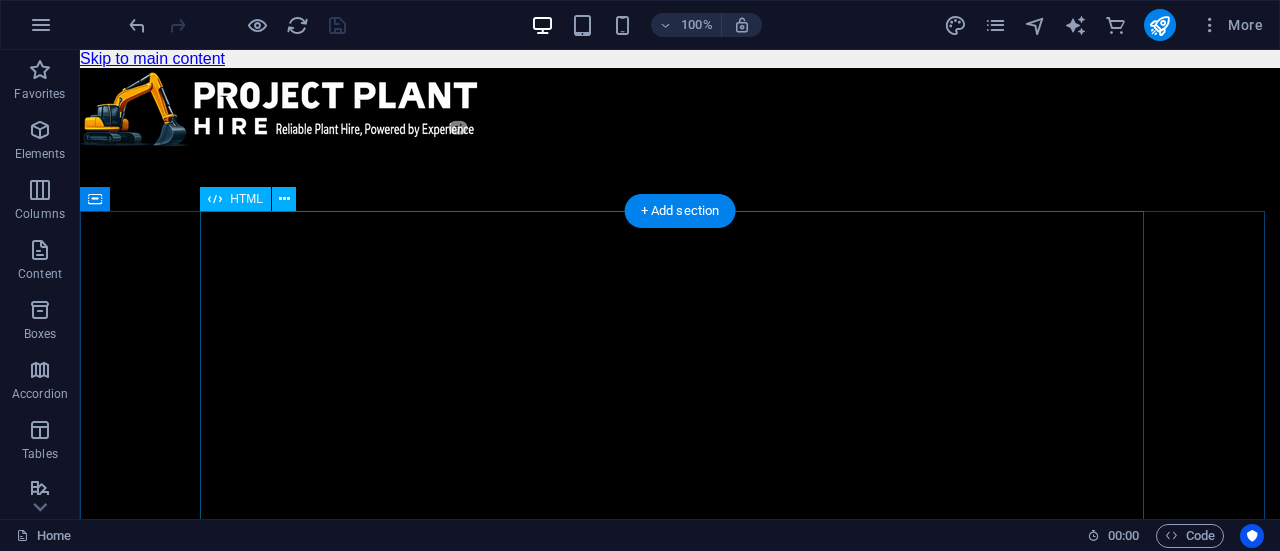 click on "Quote Request
Quote Request
📍 Open Google Maps
061 547 1039
📅 Project Start Date
Fulfillment & invoicing handled by our partner – Amandla Awethu Projects.
Submit Request
Select Equipment
-- Jump to equipment --" at bounding box center (680, 2124) 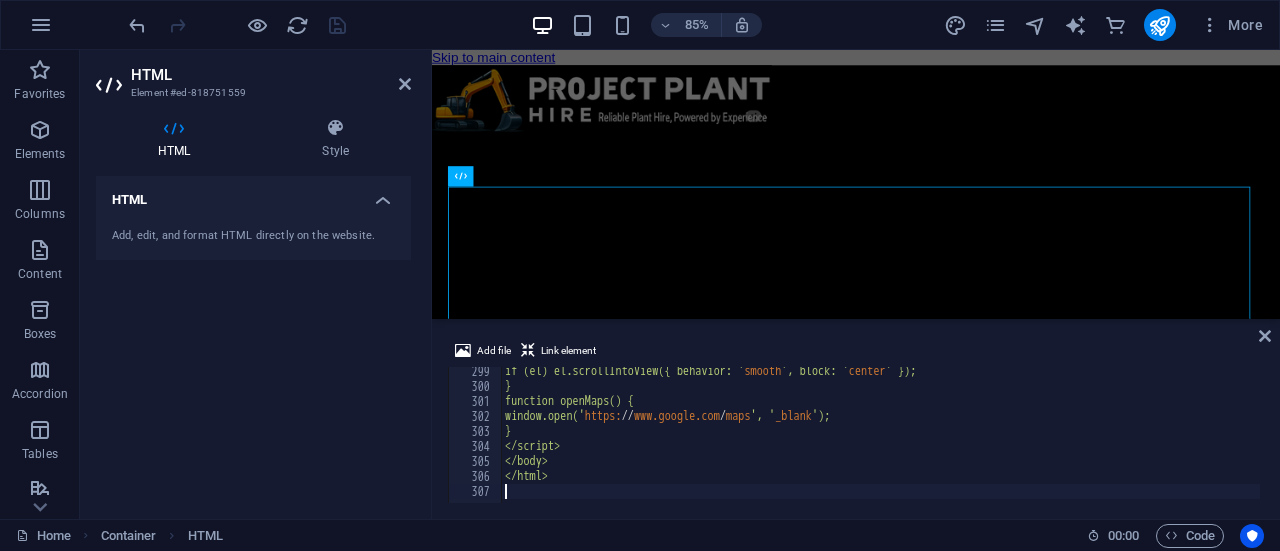 click on "if (el) el.scrollIntoView({ behavior: ' smooth ', block: ' center ' }); } function openMaps() {   window.open(' https: // www.google.com / maps ', ' _blank '); } </script> </body> </html>" at bounding box center (1829, 445) 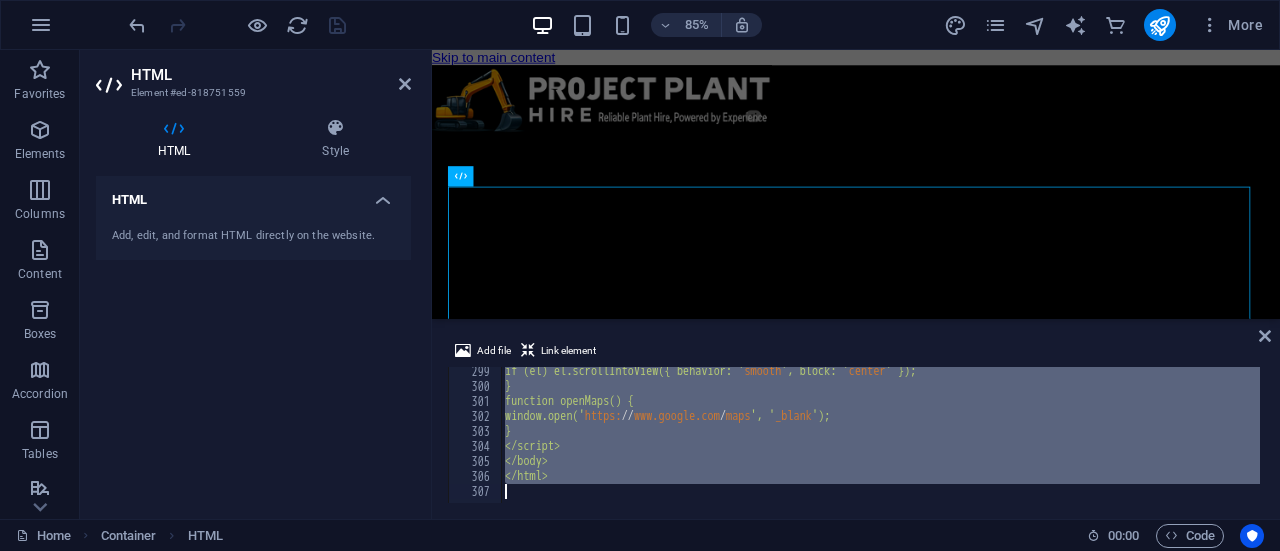 click on "if (el) el.scrollIntoView({ behavior: ' smooth ', block: ' center ' }); } function openMaps() {   window.open(' https: // www.google.com / maps ', ' _blank '); } </script> </body> </html>" at bounding box center (880, 435) 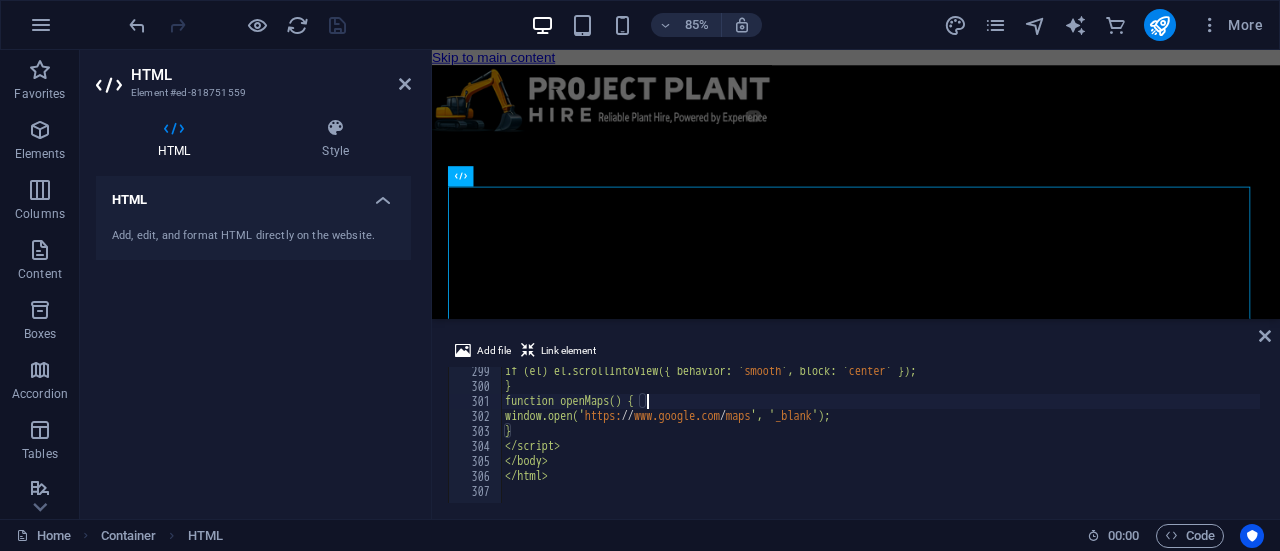 click on "if (el) el.scrollIntoView({ behavior: ' smooth ', block: ' center ' }); } function openMaps() {   window.open(' https: // www.google.com / maps ', ' _blank '); } </script> </body> </html>" at bounding box center [1829, 445] 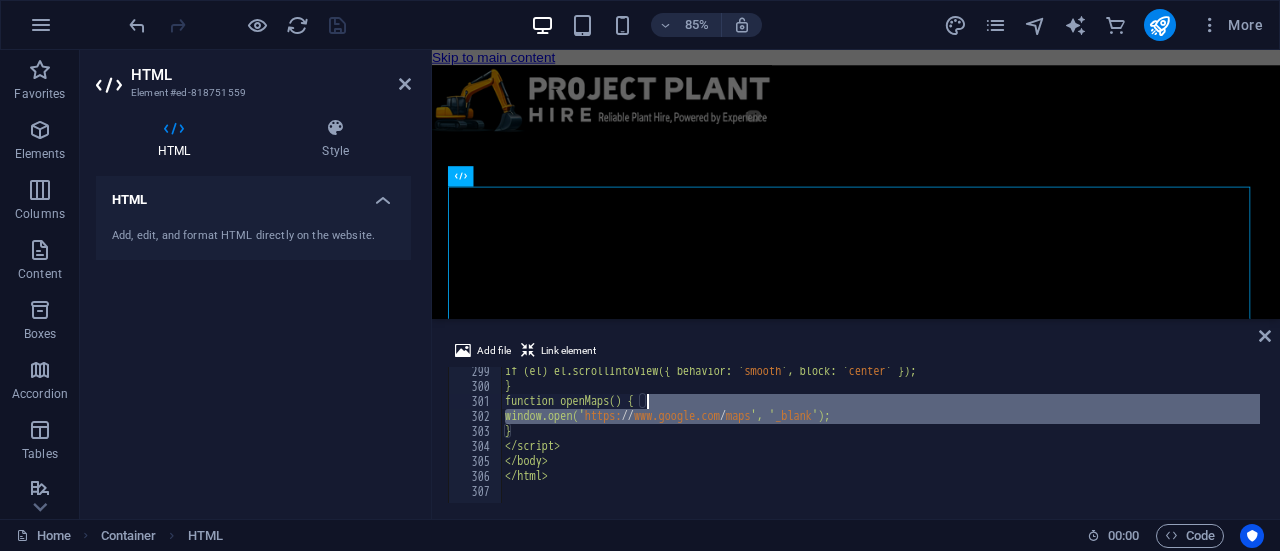 type on "</html>" 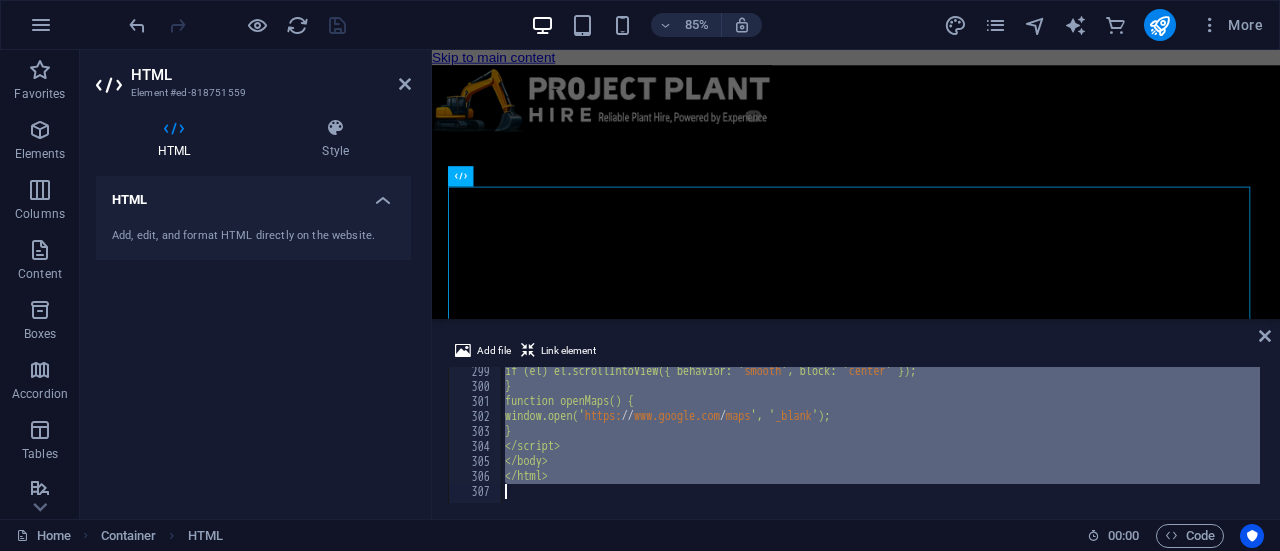 type 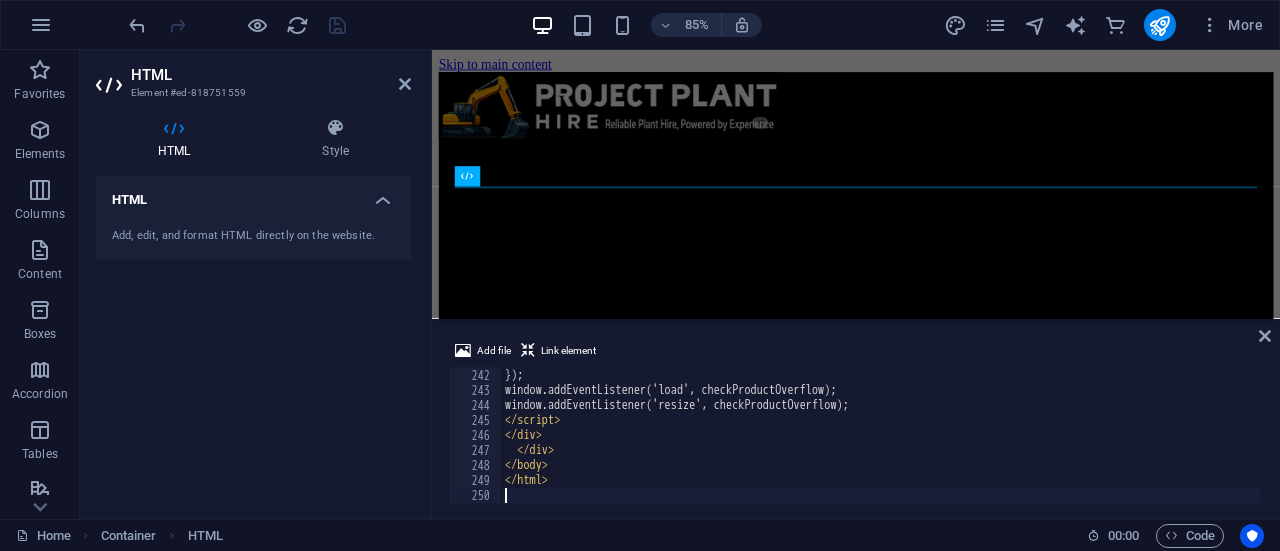 scroll, scrollTop: 3614, scrollLeft: 0, axis: vertical 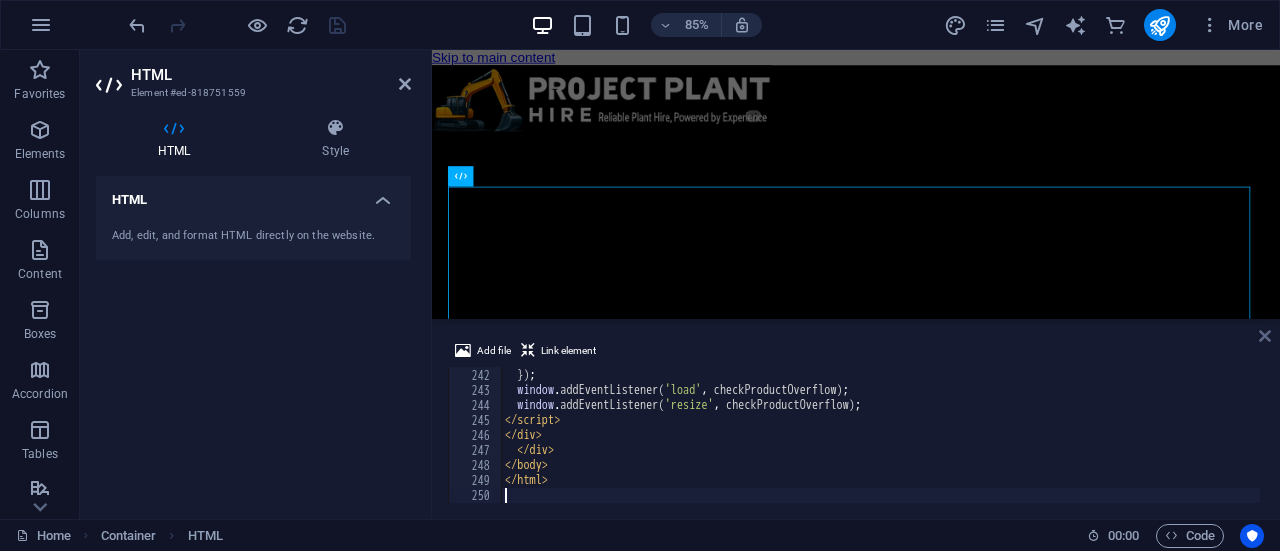 click at bounding box center [1265, 336] 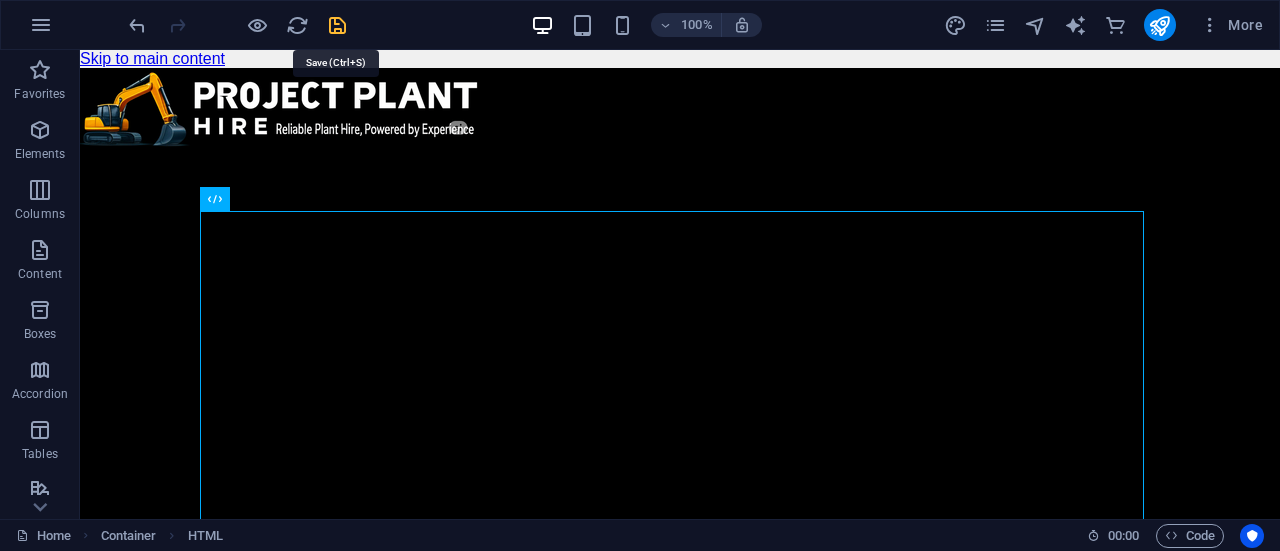 click at bounding box center [337, 25] 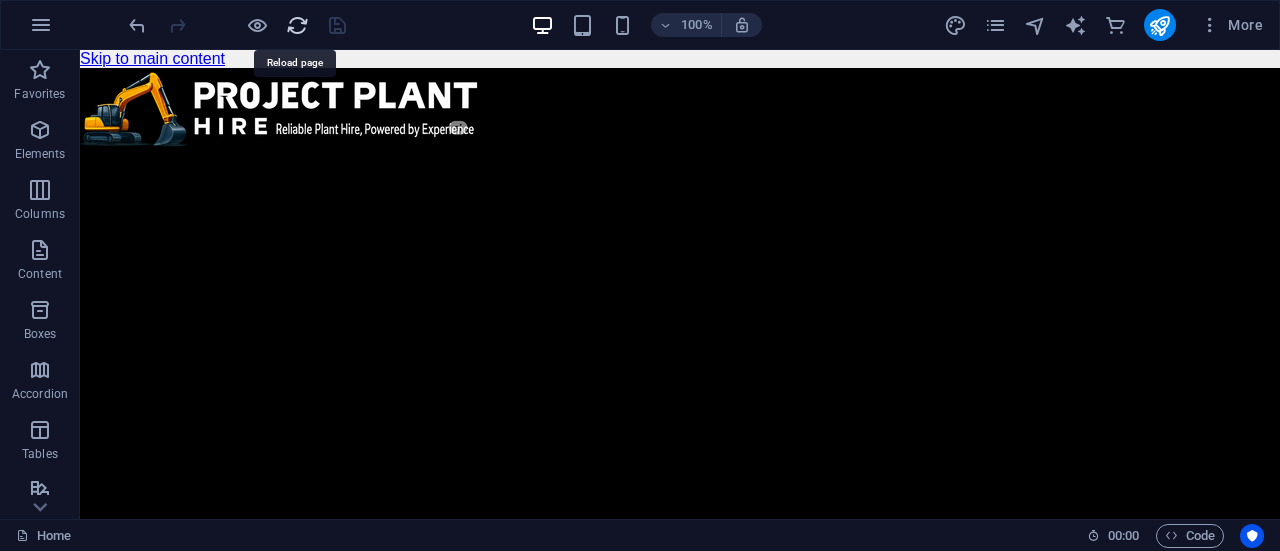 click at bounding box center (297, 25) 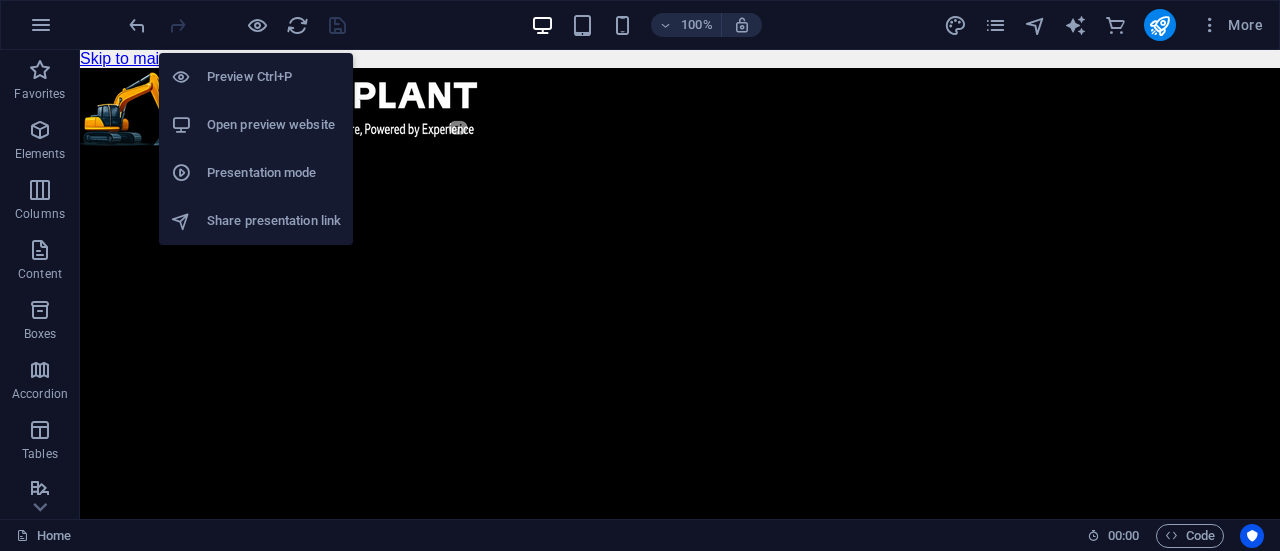 click on "Open preview website" at bounding box center [256, 125] 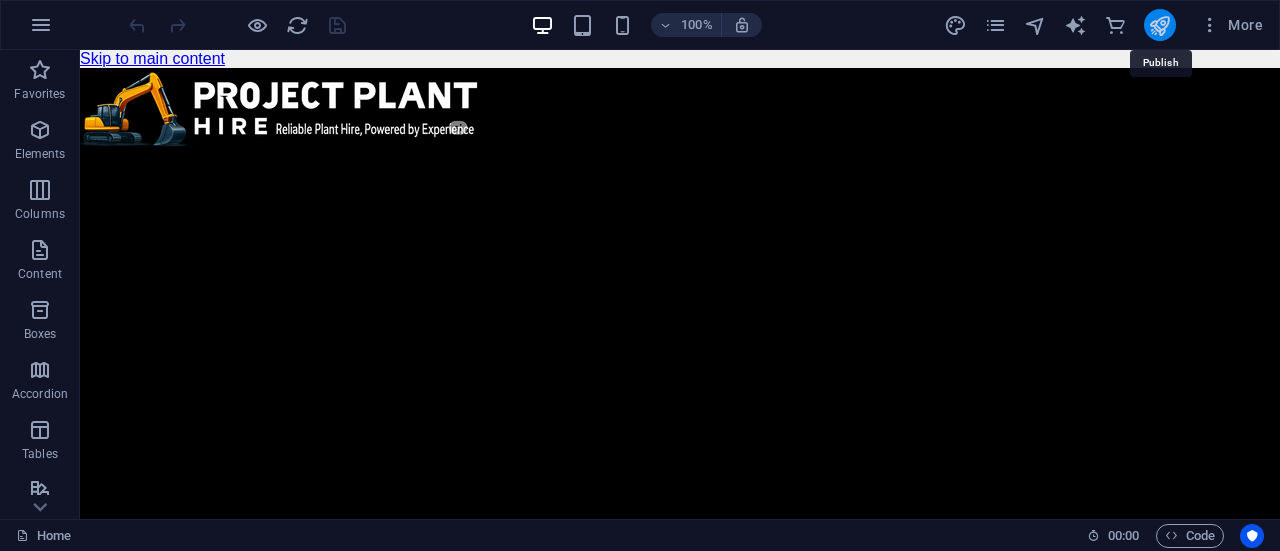 click at bounding box center [1159, 25] 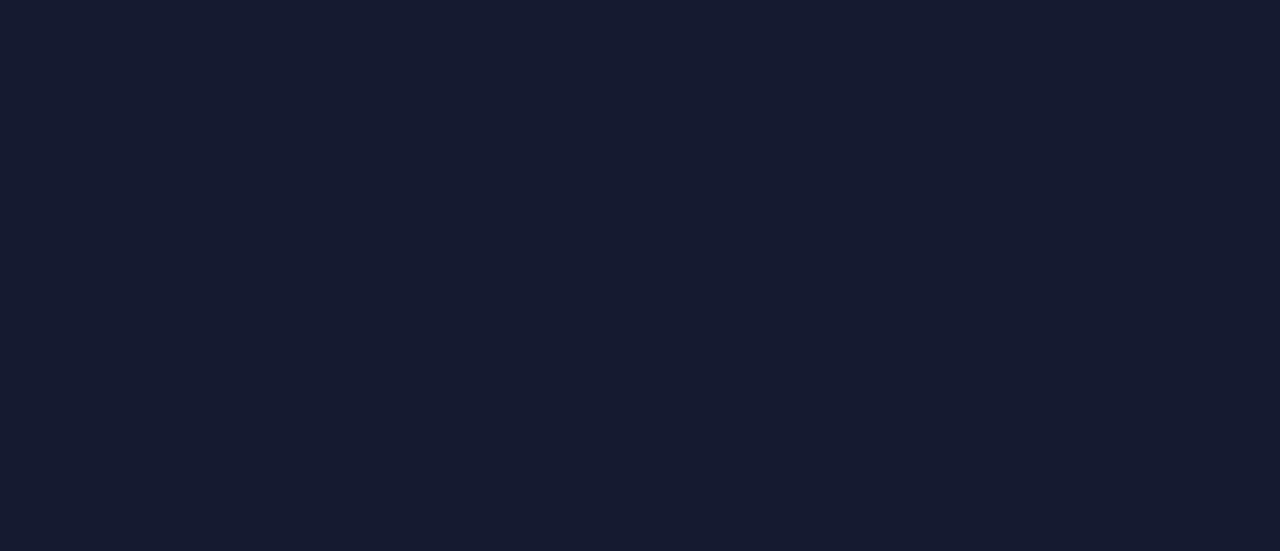 scroll, scrollTop: 0, scrollLeft: 0, axis: both 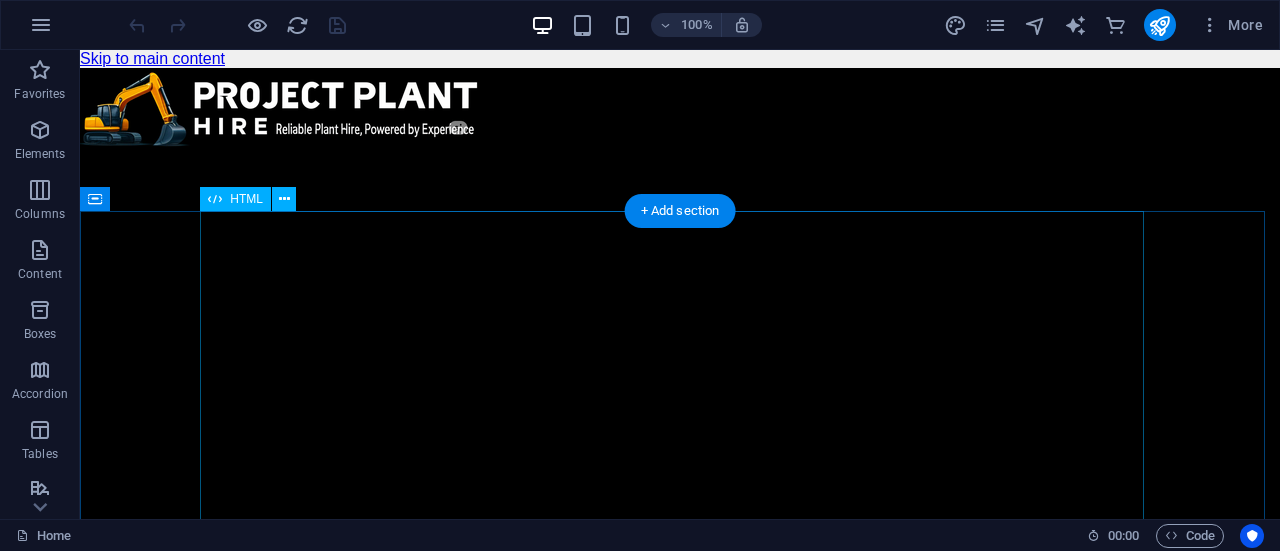 click on "Quote Request
Quote Request
📍 Open Google Maps
061 547 1039
📅 Project Start Date
Fulfillment & invoicing handled by our partner – Amandla Awethu Projects.
Submit Request
See More
See More
Select Equipment
-- Jump to equipment --
See More Products" at bounding box center (680, 2124) 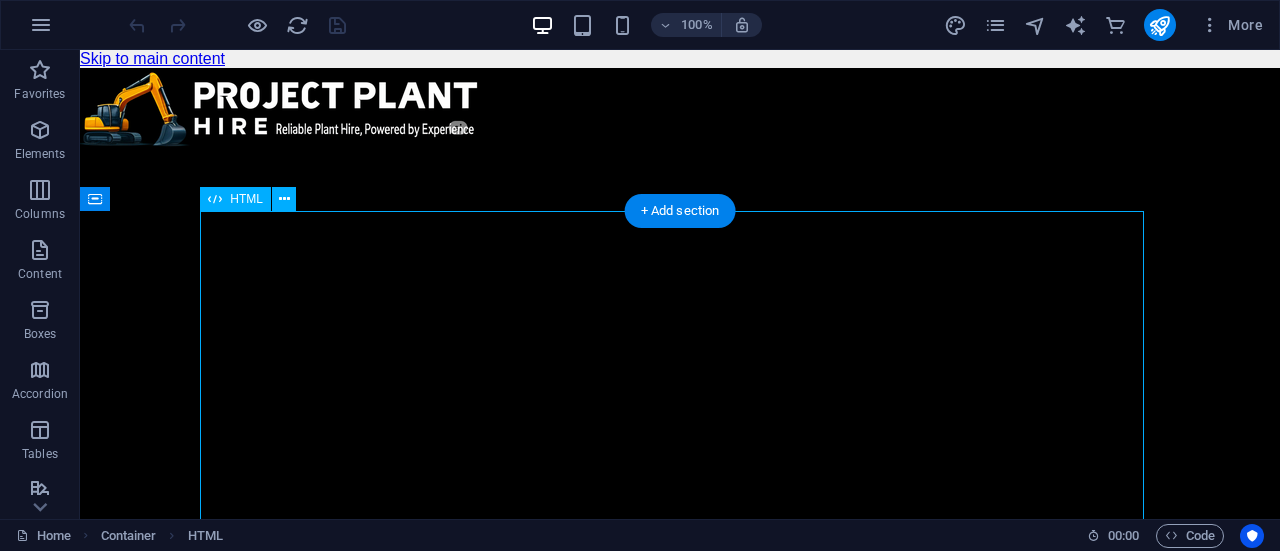 click on "Quote Request
Quote Request
📍 Open Google Maps
[PHONE]
📅 Project Start Date
Fulfillment & invoicing handled by our partner – Amandla Awethu Projects.
Submit Request
See More
See More
Select Equipment
-- Jump to equipment --
See More Products" at bounding box center [680, 2124] 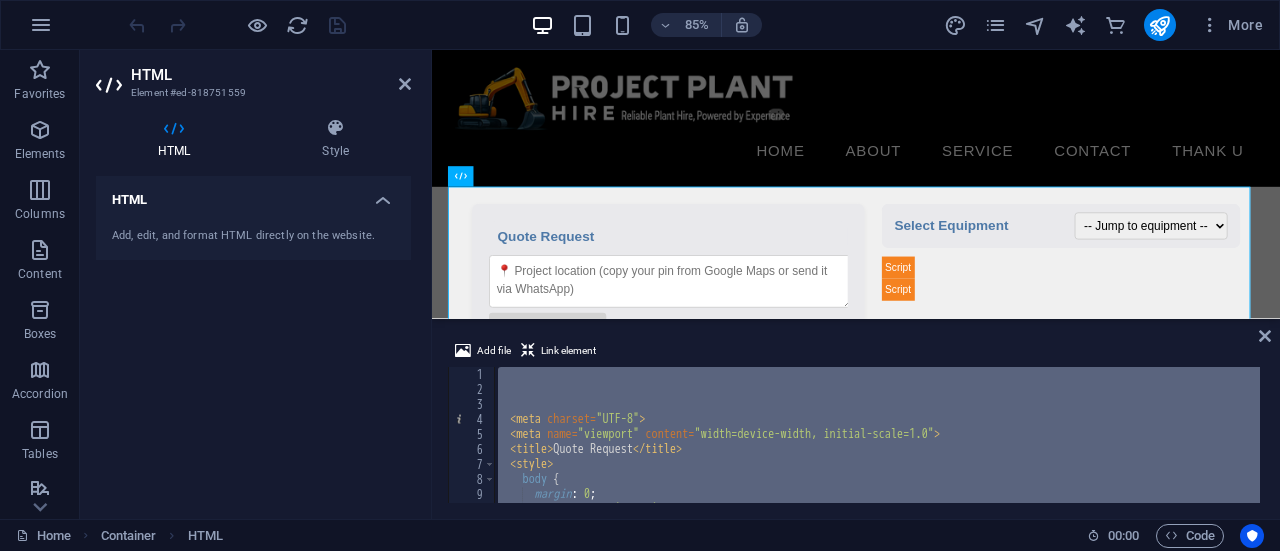 type 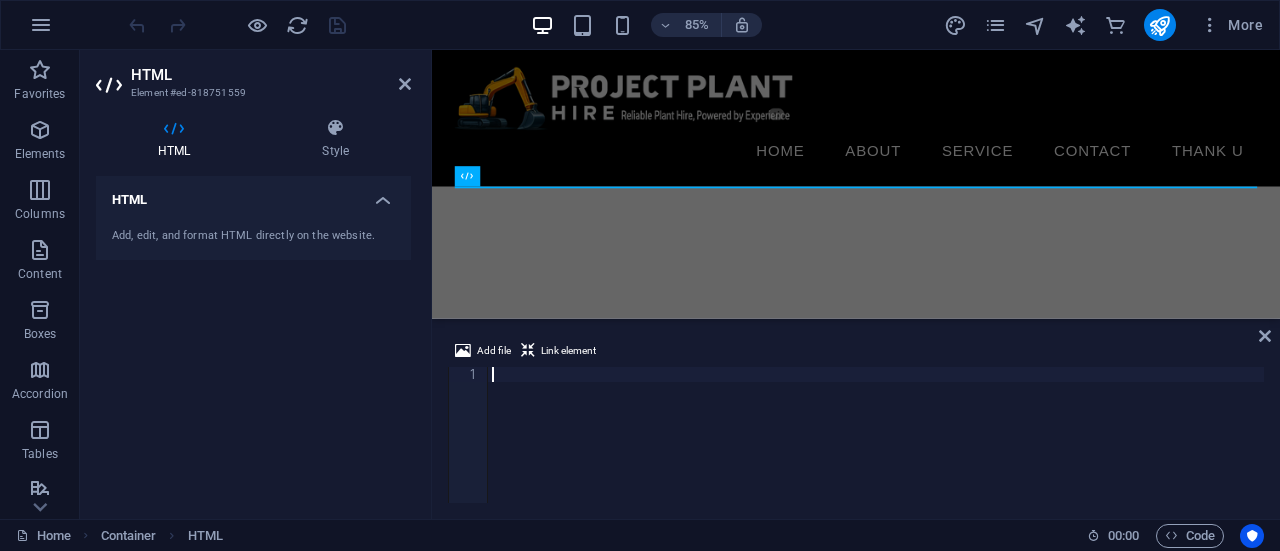 scroll, scrollTop: 3614, scrollLeft: 0, axis: vertical 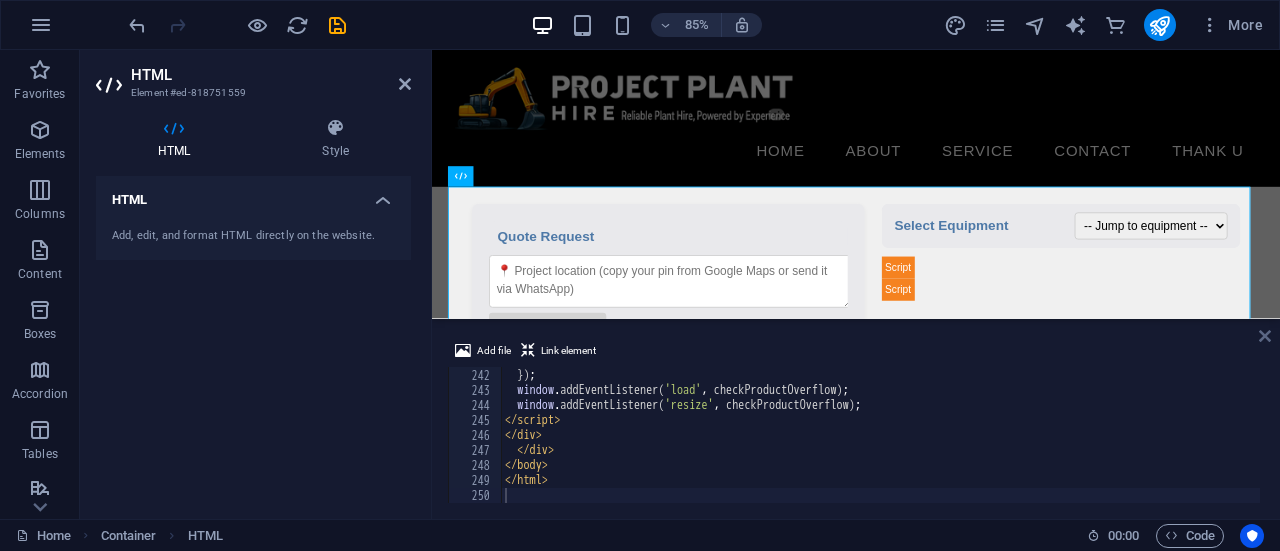 click at bounding box center (1265, 336) 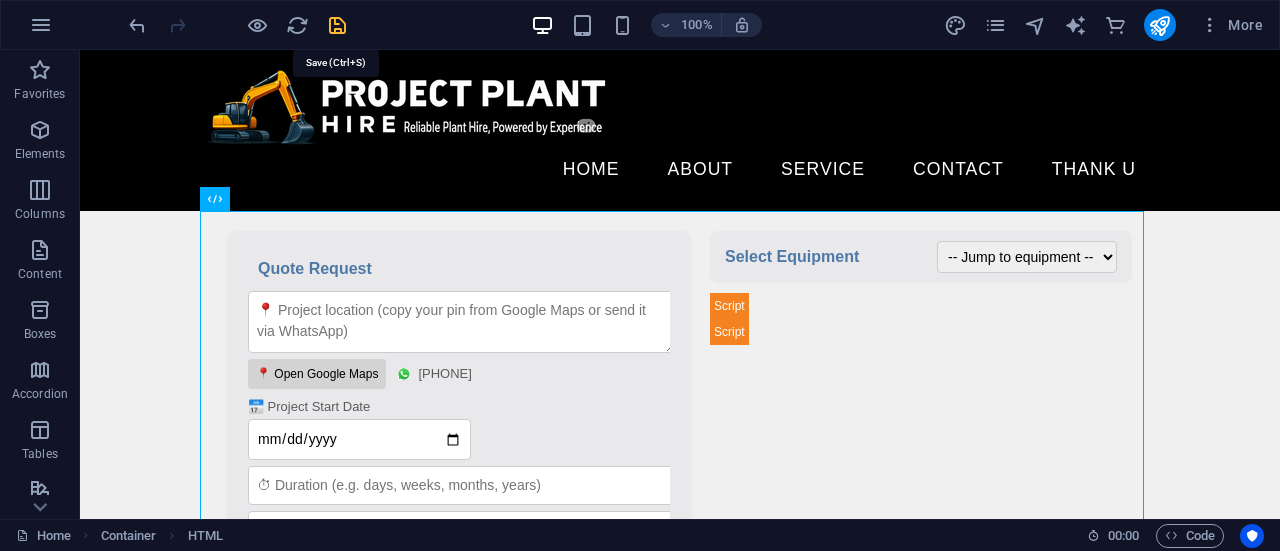 click at bounding box center [337, 25] 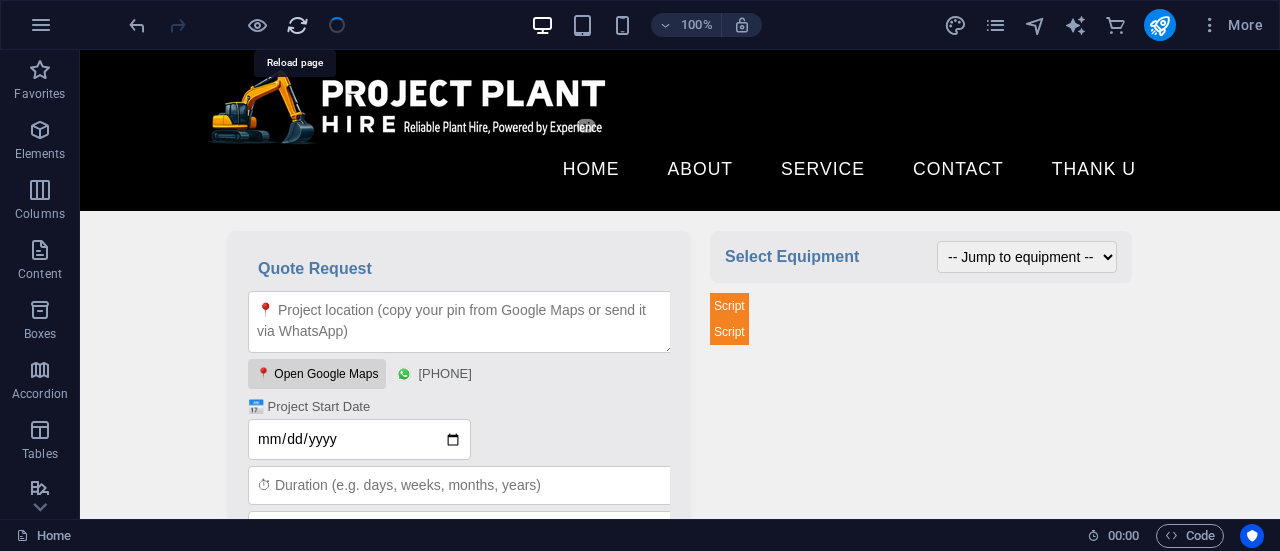 click at bounding box center (297, 25) 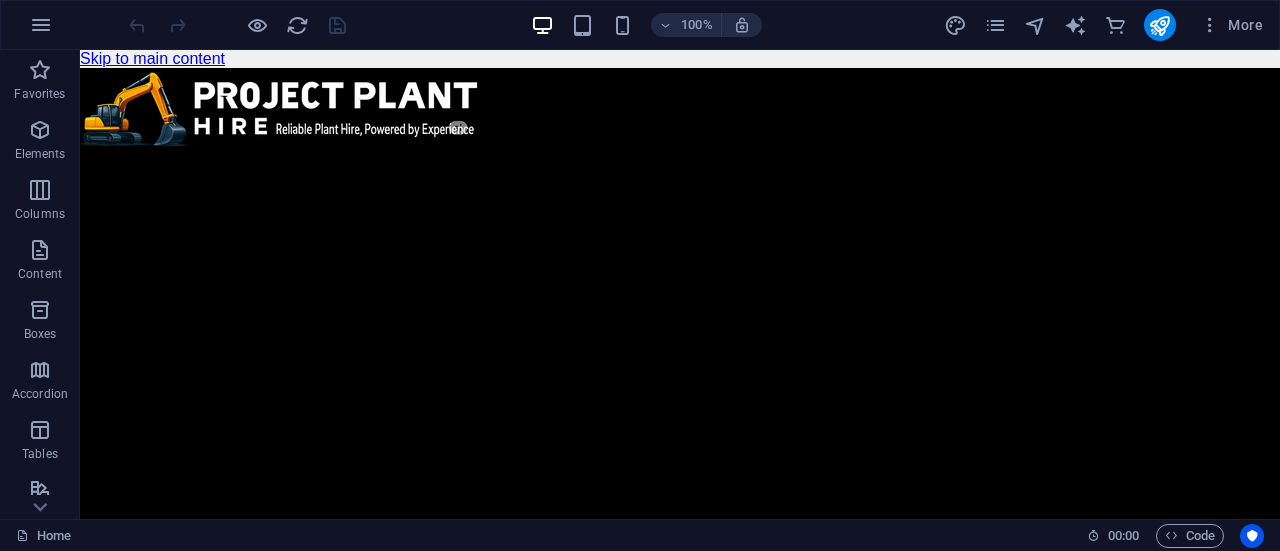 scroll, scrollTop: 0, scrollLeft: 0, axis: both 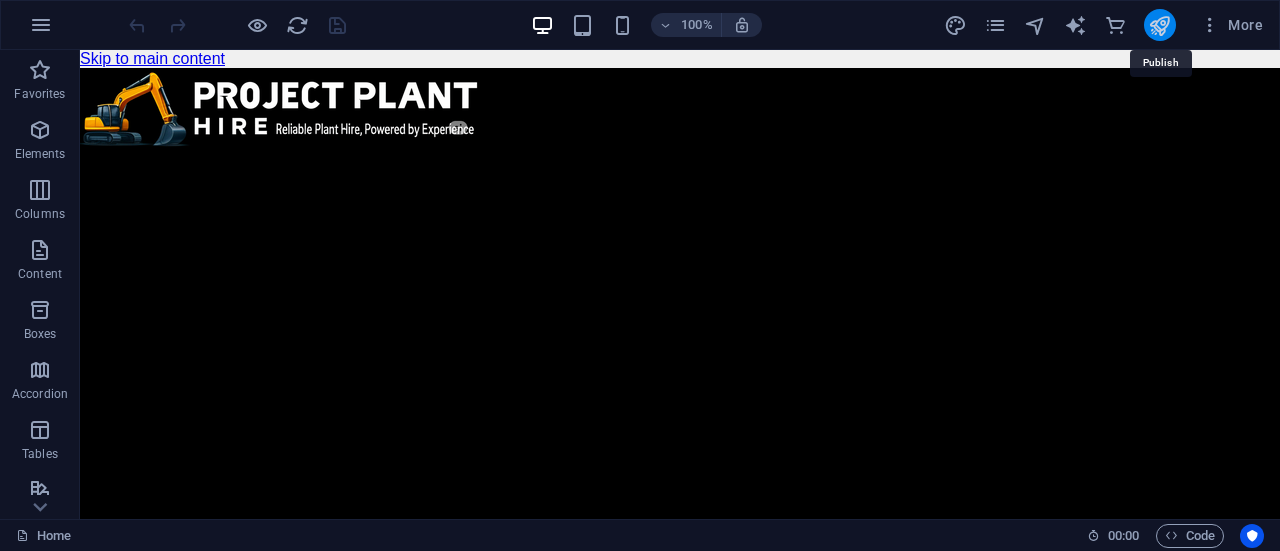 click at bounding box center (1159, 25) 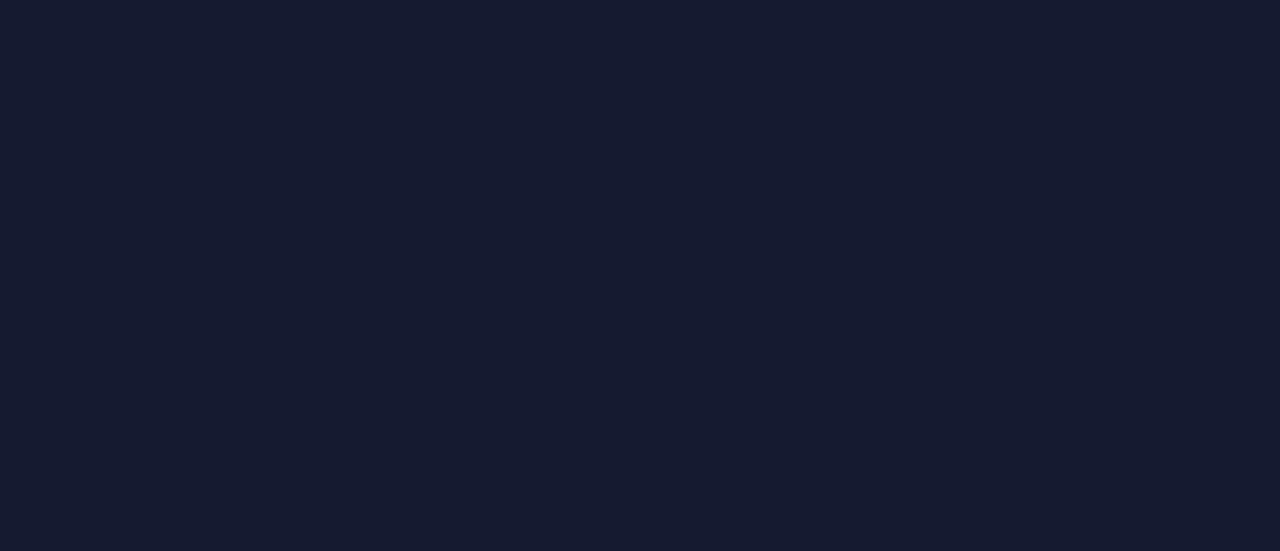 scroll, scrollTop: 0, scrollLeft: 0, axis: both 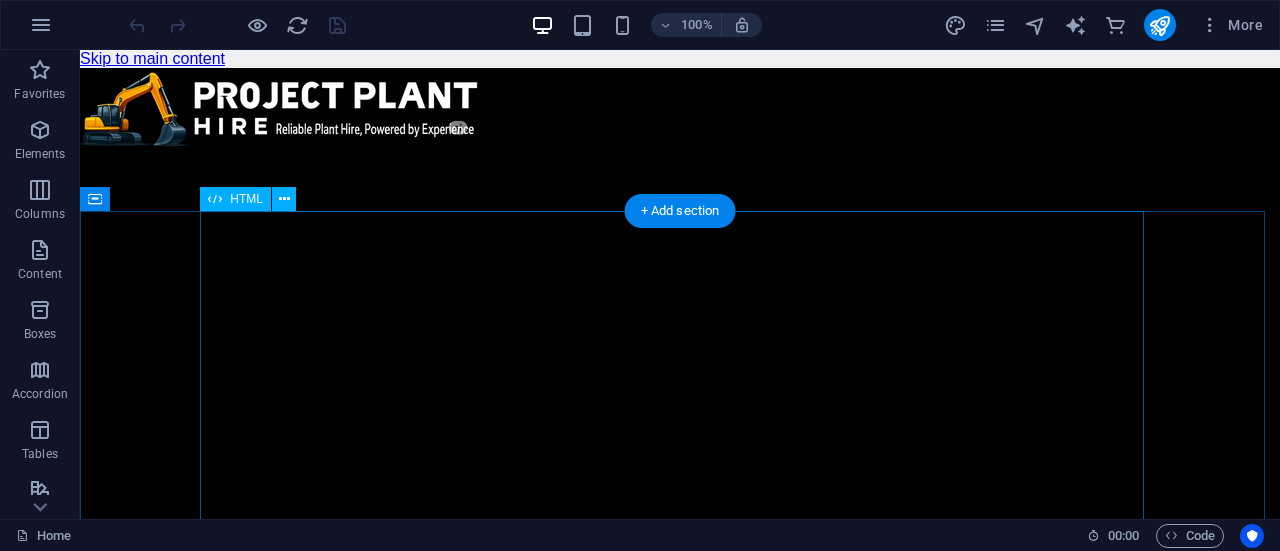 click on "Quote Request
Quote Request
📍 Open Google Maps
[PHONE]
📅 Project Start Date
Fulfillment & invoicing handled by our partner – Amandla Awethu Projects.
Submit Request
See More
See More
Select Equipment
-- Jump to equipment --
See More Products" at bounding box center (680, 2124) 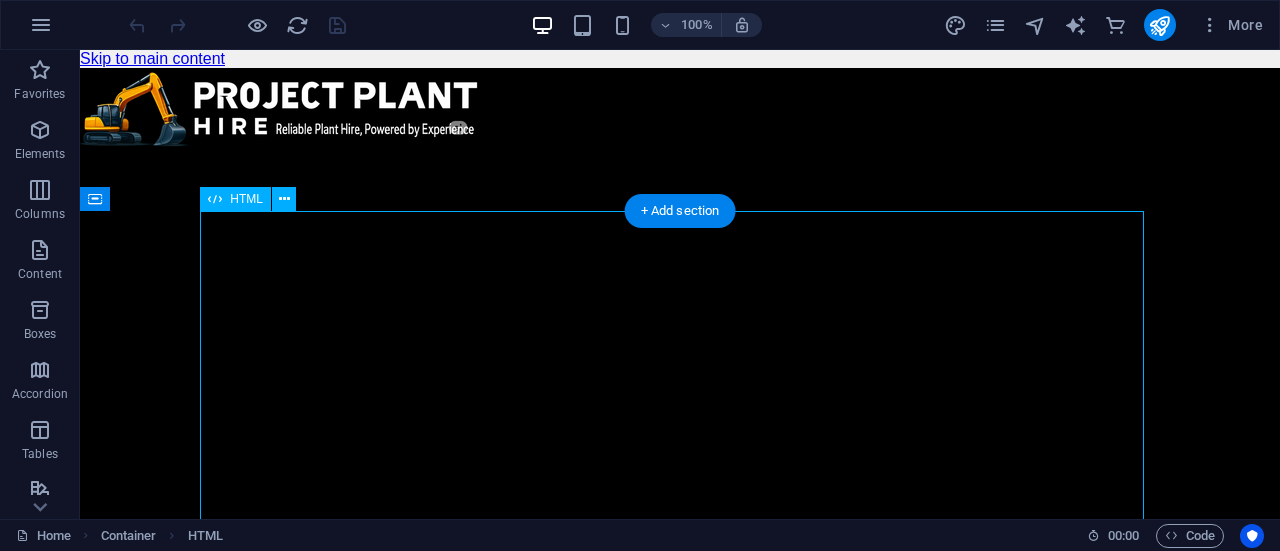 click on "Quote Request
Quote Request
📍 Open Google Maps
[PHONE]
📅 Project Start Date
Fulfillment & invoicing handled by our partner – Amandla Awethu Projects.
Submit Request
See More
See More
Select Equipment
-- Jump to equipment --
See More Products" at bounding box center [680, 2124] 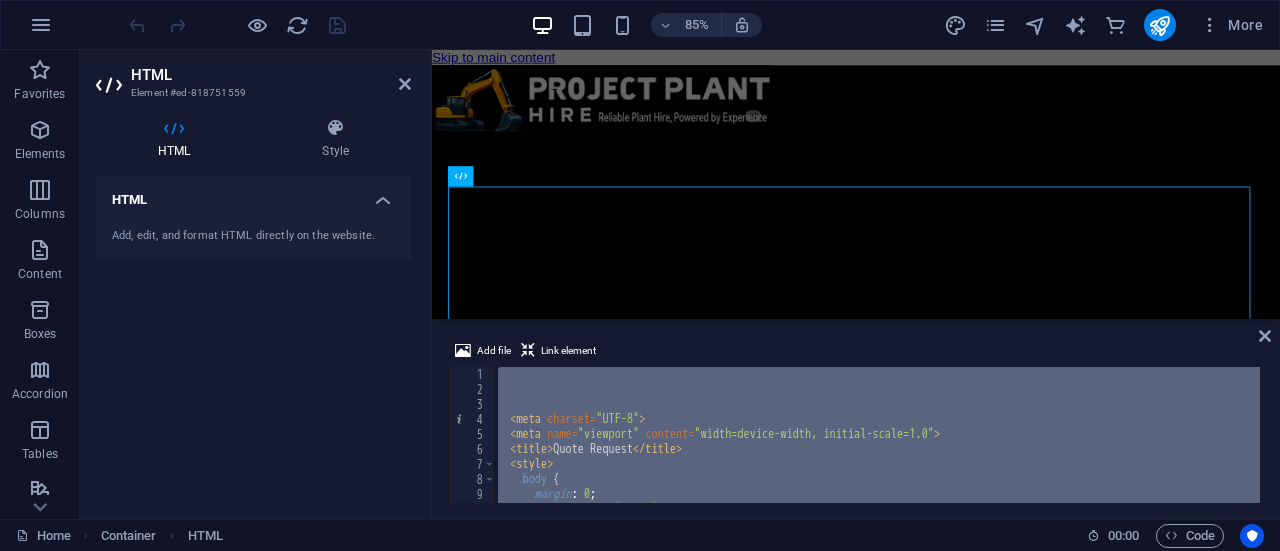 type 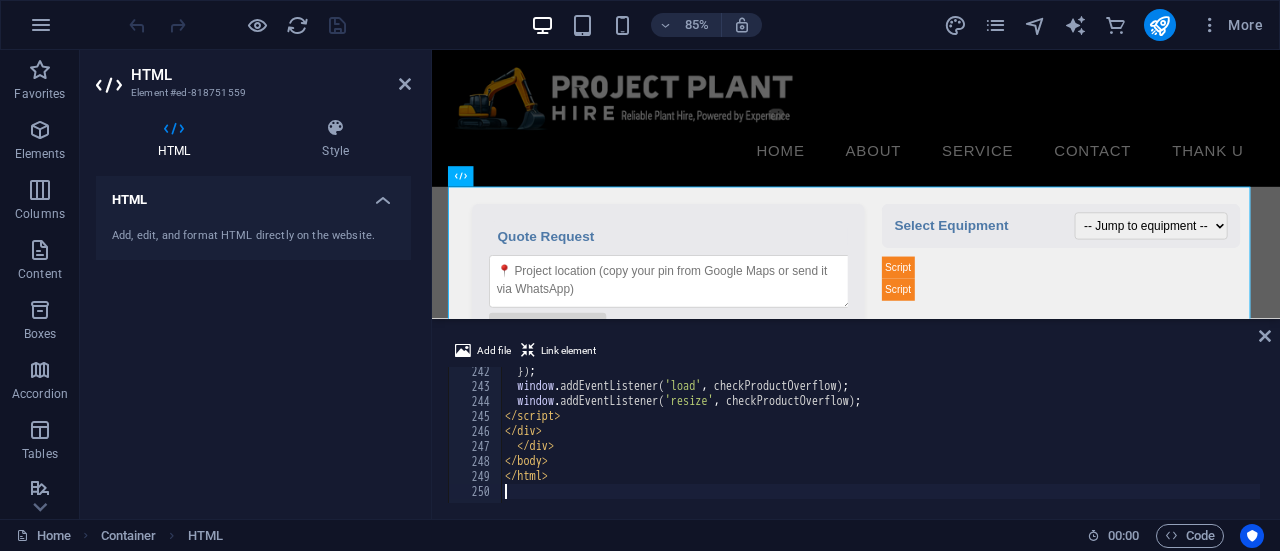 scroll, scrollTop: 3618, scrollLeft: 0, axis: vertical 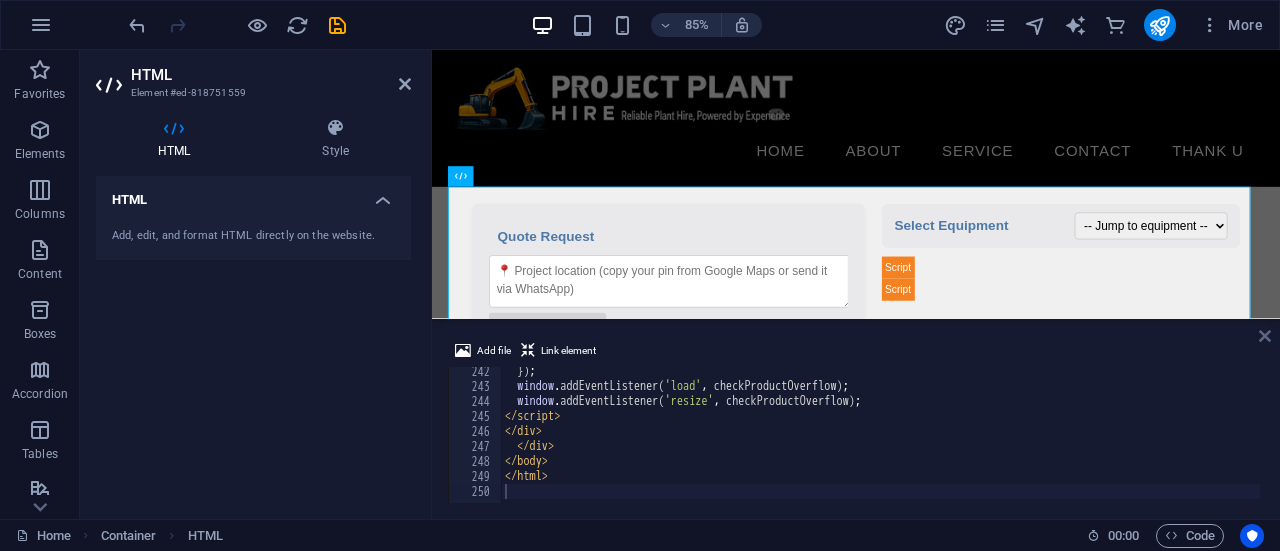 drag, startPoint x: 1267, startPoint y: 338, endPoint x: 1005, endPoint y: 243, distance: 278.6916 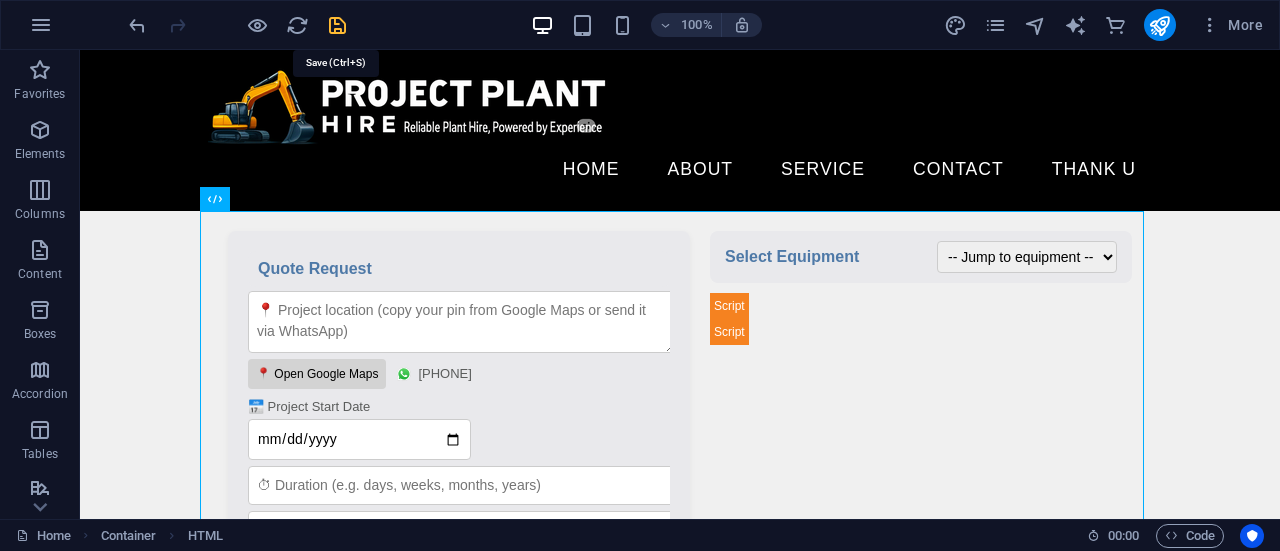 click at bounding box center [337, 25] 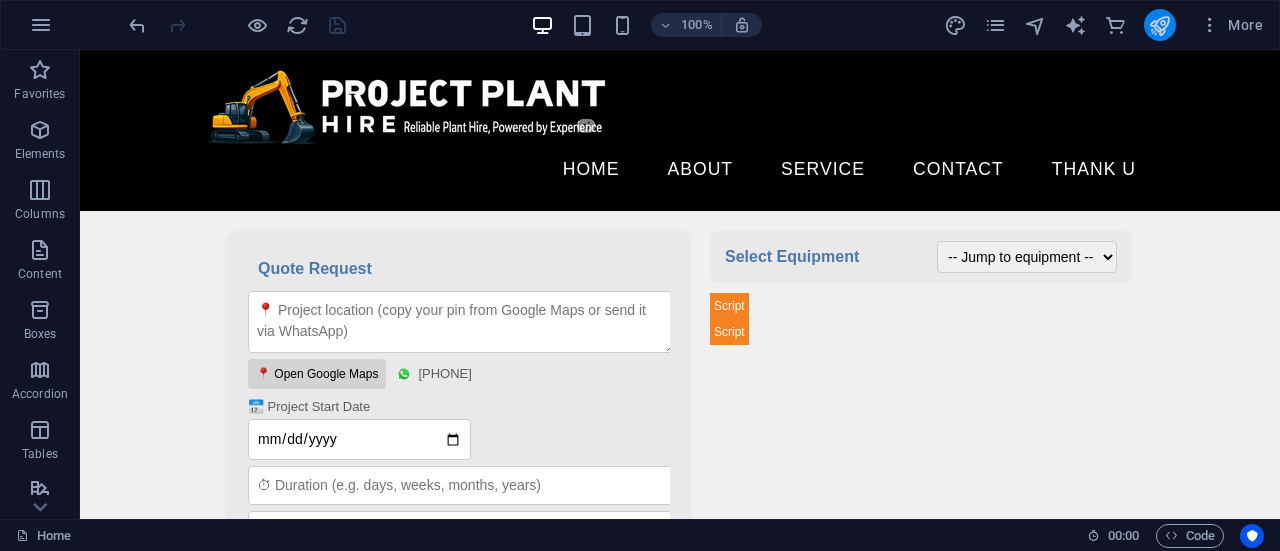 click at bounding box center [1160, 25] 